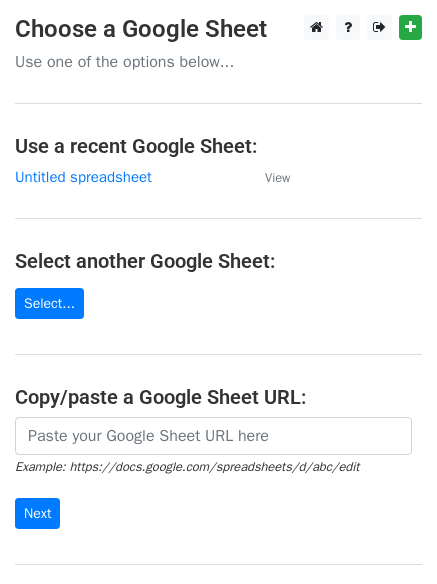 scroll, scrollTop: 0, scrollLeft: 0, axis: both 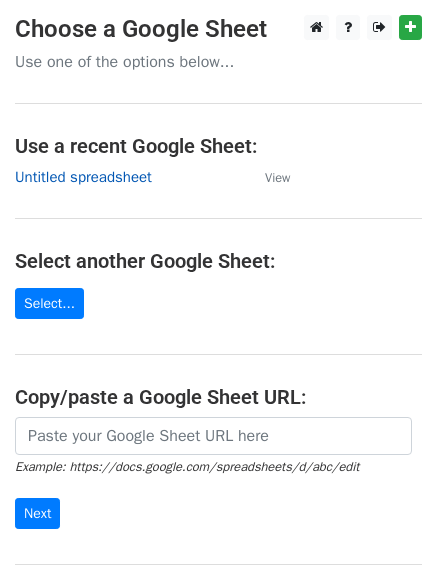 click on "Untitled spreadsheet" at bounding box center (83, 177) 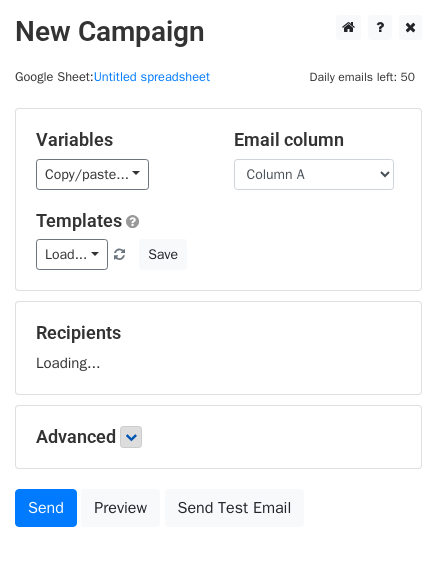scroll, scrollTop: 0, scrollLeft: 0, axis: both 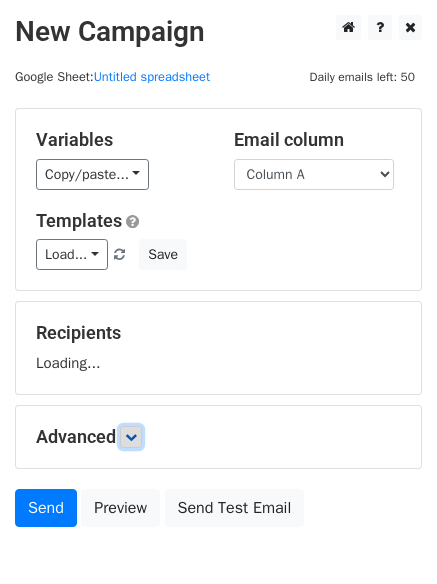 click at bounding box center (131, 437) 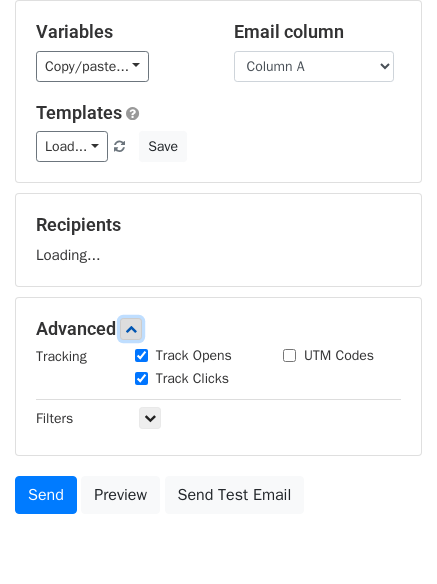 scroll, scrollTop: 246, scrollLeft: 0, axis: vertical 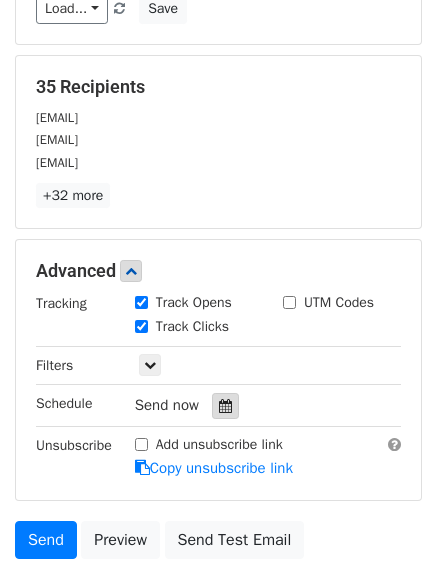 click at bounding box center (225, 406) 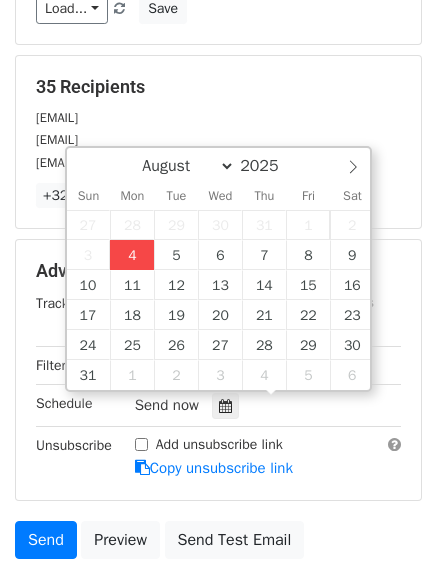 type on "2025-08-04 14:40" 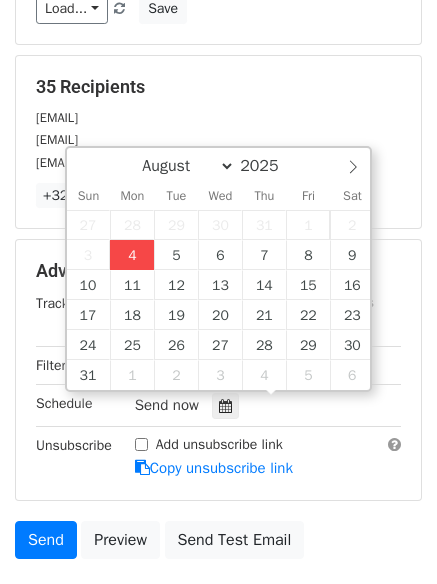 type on "02" 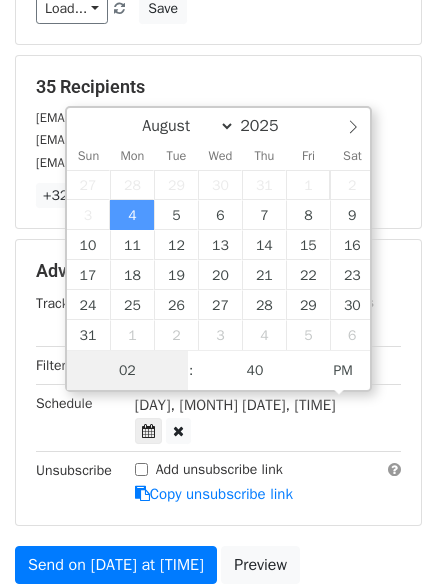 scroll, scrollTop: 1, scrollLeft: 0, axis: vertical 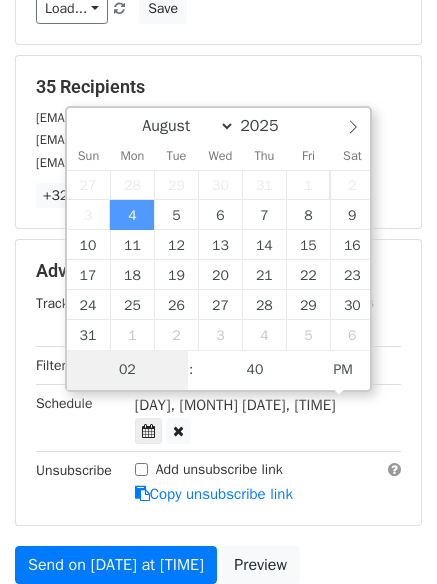 type on "4" 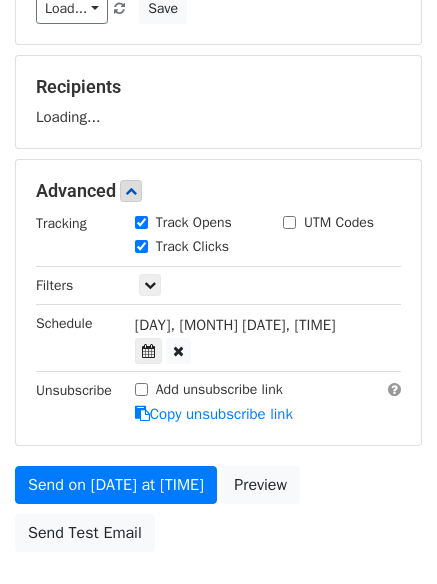 type on "2025-08-04 16:40" 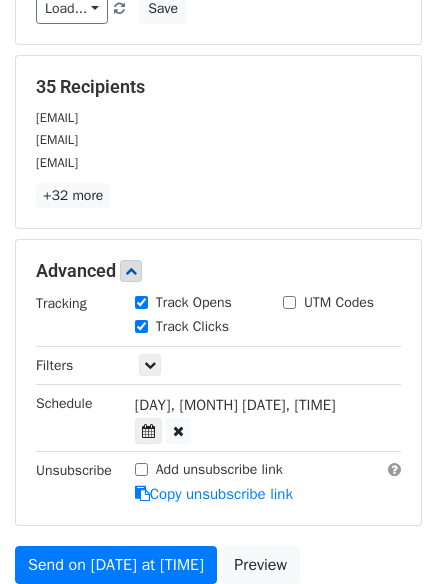 click on "Send on Aug 4 at 4:40pm
Preview
Send Test Email" at bounding box center (218, 594) 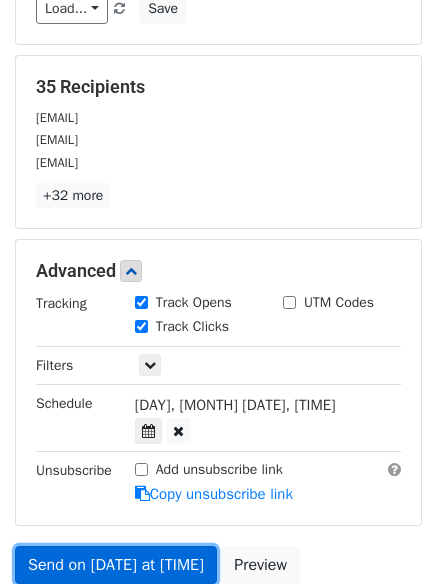 click on "Send on Aug 4 at 4:40pm" at bounding box center (116, 565) 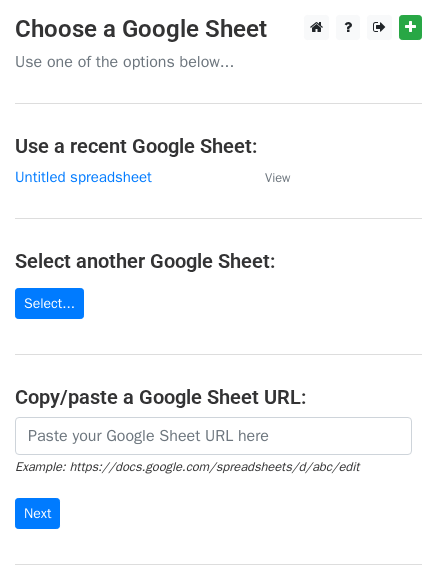 scroll, scrollTop: 0, scrollLeft: 0, axis: both 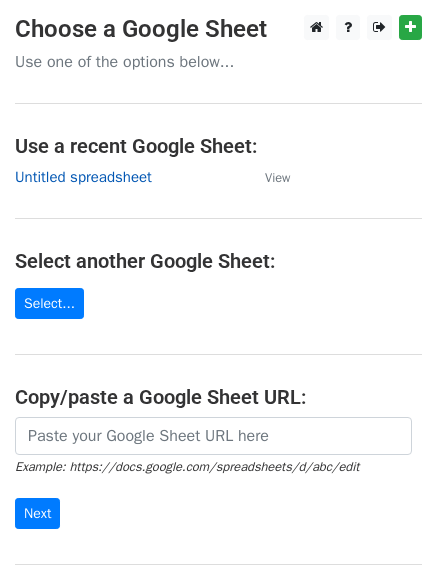 click on "Untitled spreadsheet" at bounding box center (83, 177) 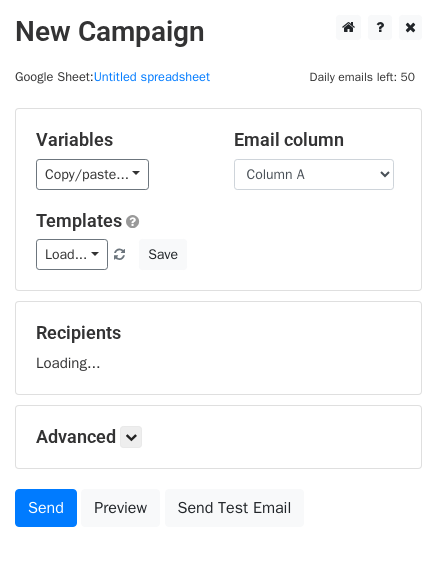 scroll, scrollTop: 0, scrollLeft: 0, axis: both 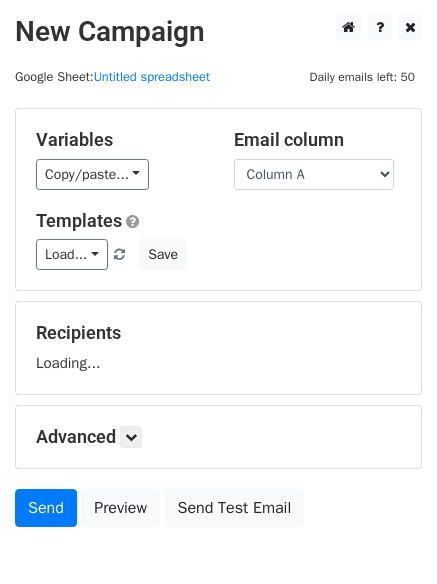 drag, startPoint x: 329, startPoint y: 176, endPoint x: 329, endPoint y: 203, distance: 27 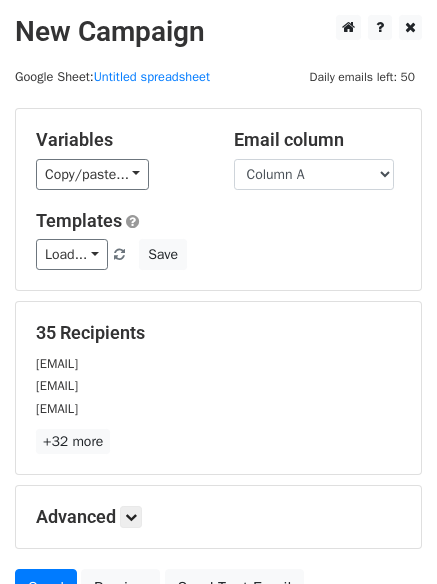 click on "Email column
Column A
Column B
Column C" at bounding box center [318, 159] 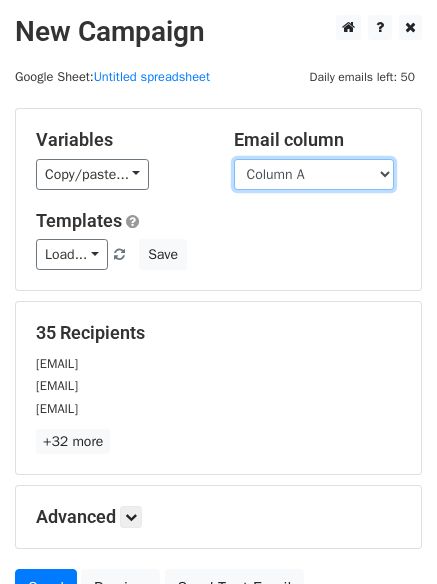 click on "Column A
Column B
Column C" at bounding box center [314, 174] 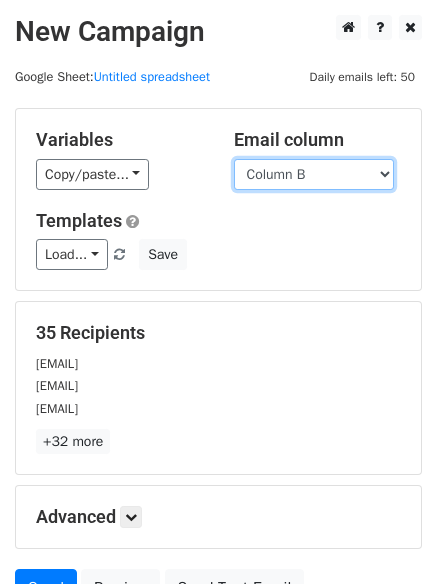 click on "Column A
Column B
Column C" at bounding box center (314, 174) 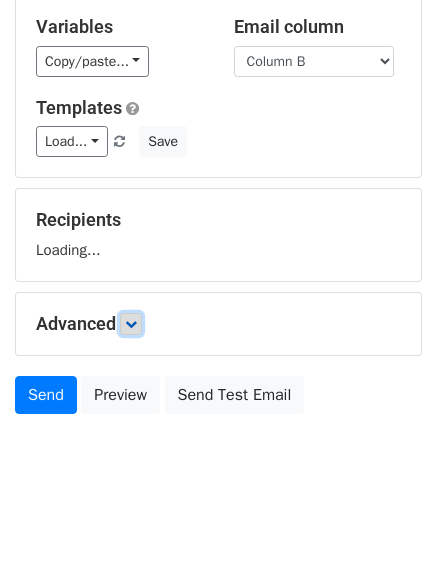 click at bounding box center (131, 324) 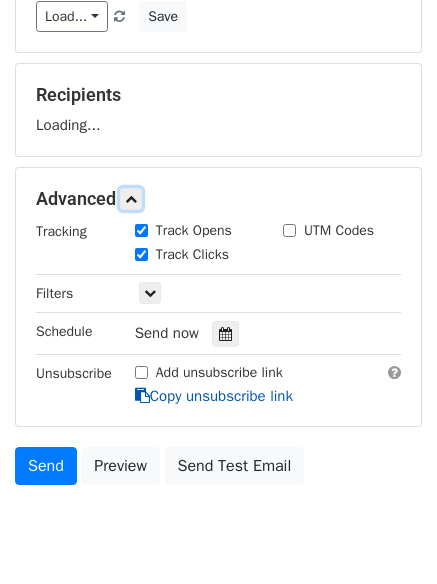 scroll, scrollTop: 251, scrollLeft: 0, axis: vertical 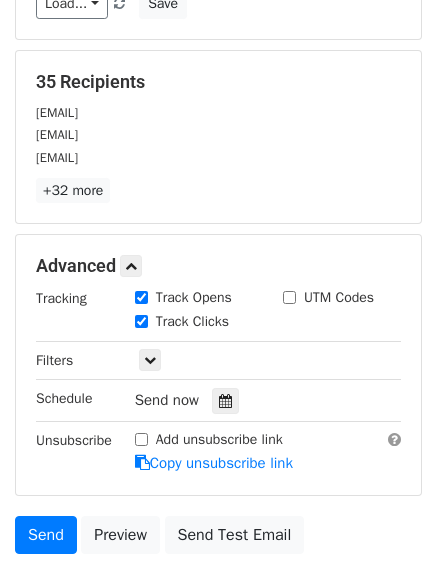 click on "Tracking
Track Opens
UTM Codes
Track Clicks
Filters
Only include spreadsheet rows that match the following filters:
Schedule
Send now
Unsubscribe
Add unsubscribe link
Copy unsubscribe link" at bounding box center [218, 381] 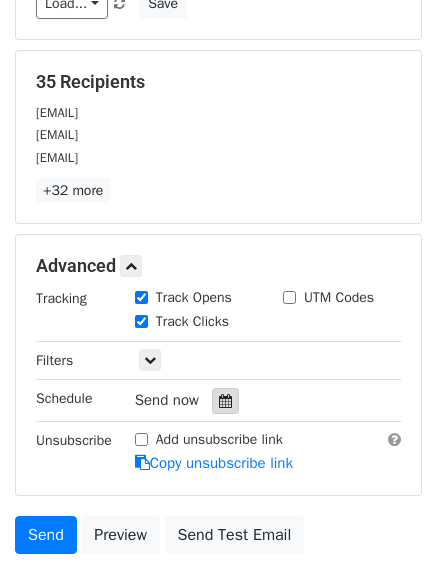 click at bounding box center [225, 401] 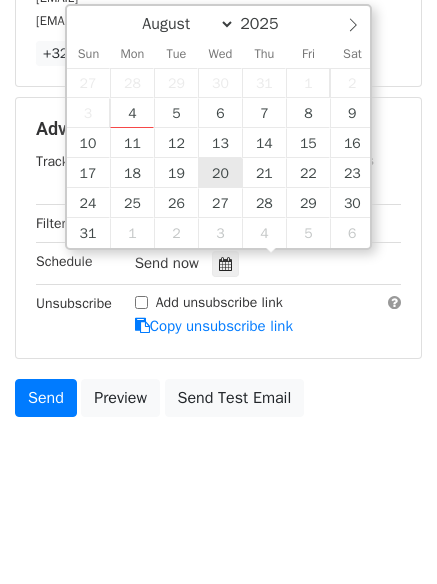scroll, scrollTop: 389, scrollLeft: 0, axis: vertical 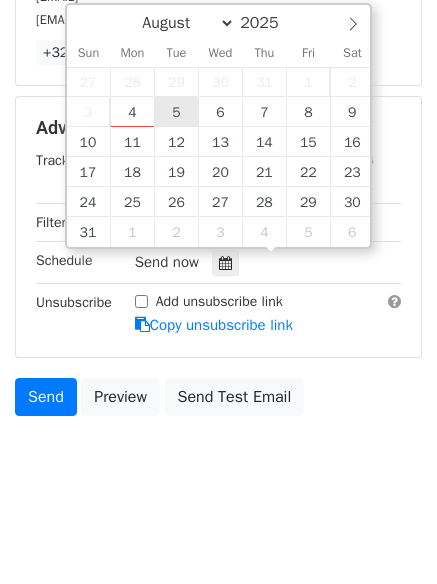 type on "2025-08-05 12:00" 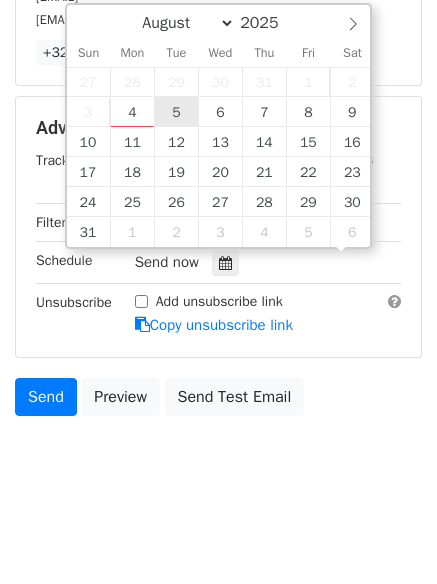 scroll, scrollTop: 1, scrollLeft: 0, axis: vertical 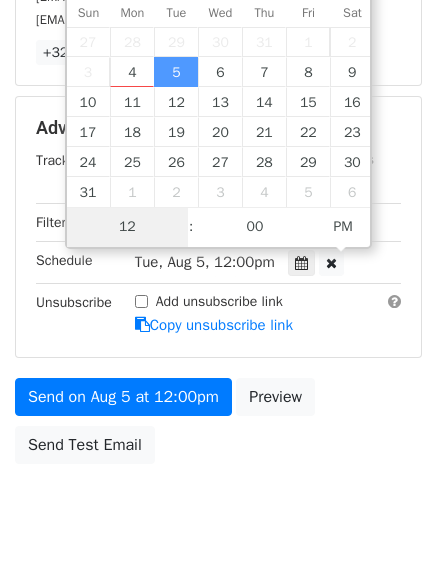 type on "5" 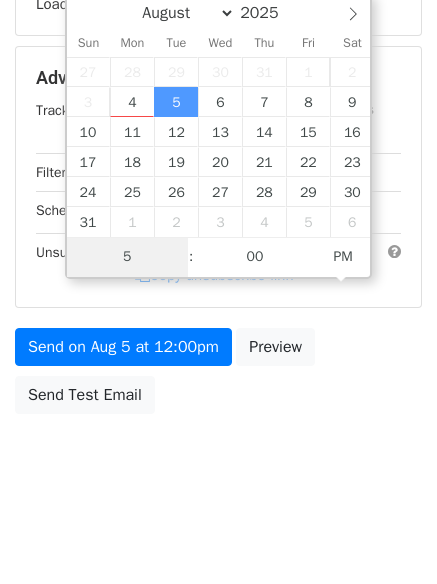 scroll, scrollTop: 357, scrollLeft: 0, axis: vertical 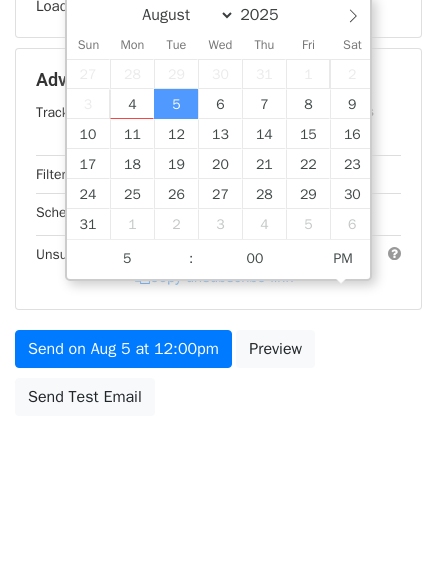 type on "2025-08-05 17:00" 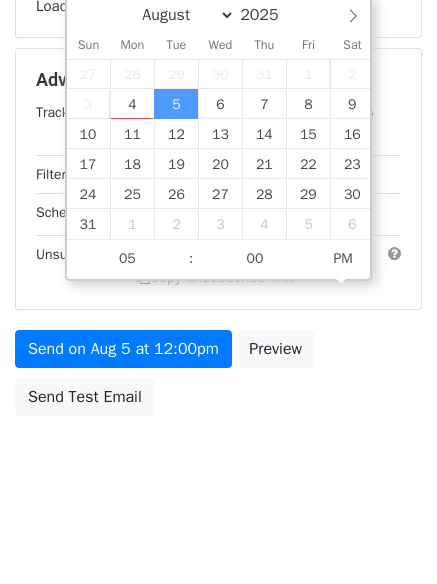 click on "New Campaign
Daily emails left: 50
Google Sheet:
Untitled spreadsheet
Variables
Copy/paste...
{{Column A}}
{{Column B}}
{{Column C}}
Email column
Column A
Column B
Column C
Templates
Load...
No templates saved
Save
Recipients Loading...
Advanced
Tracking
Track Opens
UTM Codes
Track Clicks
Filters
Only include spreadsheet rows that match the following filters:
Schedule
Tue, Aug 5, 12:00pm
2025-08-05 17:00
Unsubscribe
Add unsubscribe link
Copy unsubscribe link
Send on Aug 5 at 12:00pm
Preview
Send Test Email
August September October November December 2025
Sun Mon Tue Wed Thu Fri Sat
1" at bounding box center [218, 82] 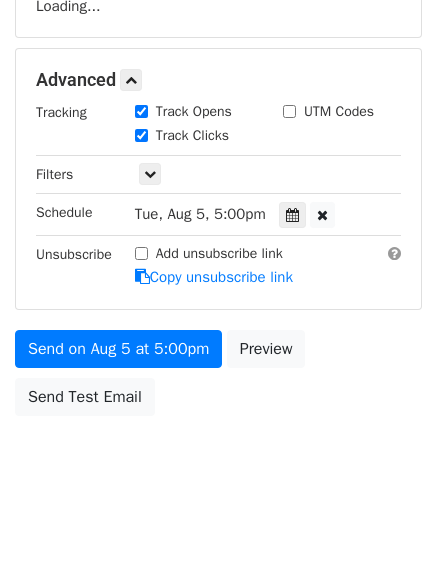click on "New Campaign
Daily emails left: 50
Google Sheet:
Untitled spreadsheet
Variables
Copy/paste...
{{Column A}}
{{Column B}}
{{Column C}}
Email column
Column A
Column B
Column C
Templates
Load...
No templates saved
Save
Recipients Loading...
Advanced
Tracking
Track Opens
UTM Codes
Track Clicks
Filters
Only include spreadsheet rows that match the following filters:
Schedule
Tue, Aug 5, 5:00pm
2025-08-05 17:00
Unsubscribe
Add unsubscribe link
Copy unsubscribe link
Send on Aug 5 at 5:00pm
Preview
Send Test Email
August September October November December 2025
Sun Mon Tue Wed Thu Fri Sat
27" at bounding box center [218, 82] 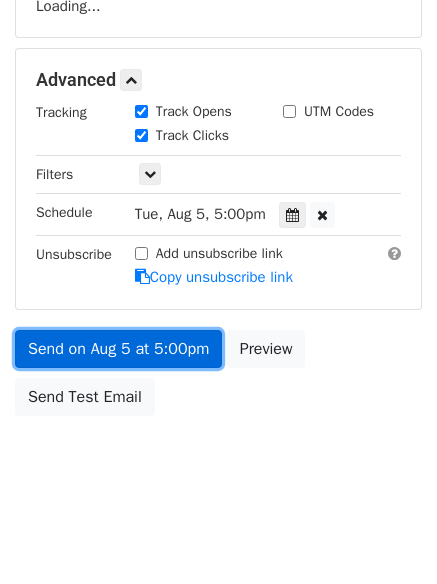 click on "Send on Aug 5 at 5:00pm" at bounding box center (118, 349) 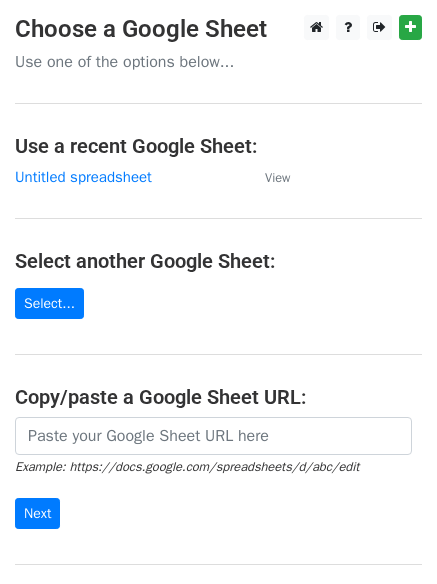 scroll, scrollTop: 0, scrollLeft: 0, axis: both 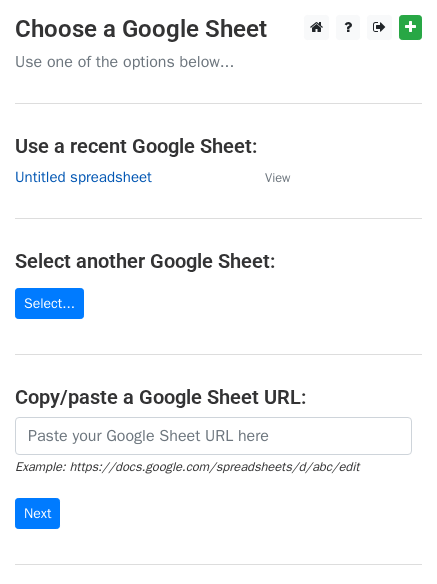 click on "Untitled spreadsheet" at bounding box center [83, 177] 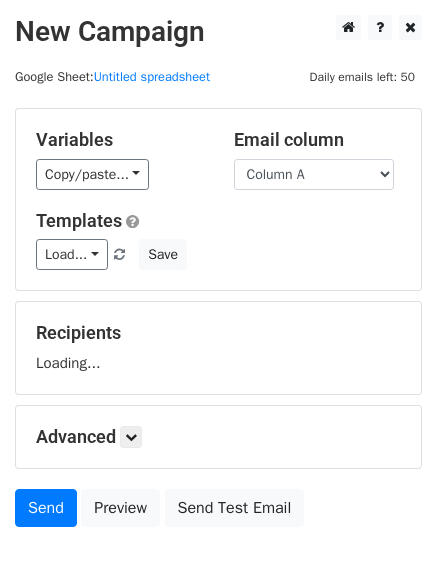 scroll, scrollTop: 0, scrollLeft: 0, axis: both 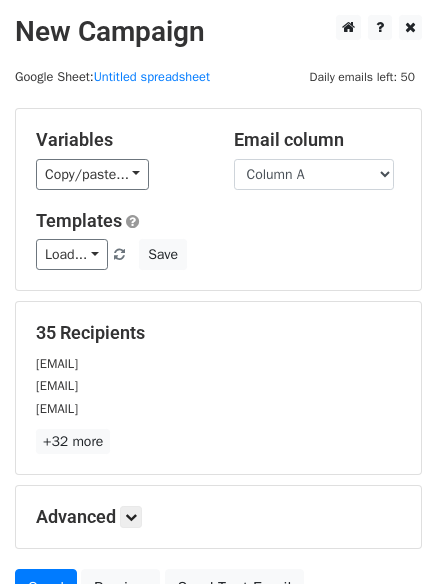 click on "Load...
No templates saved
Save" at bounding box center (218, 254) 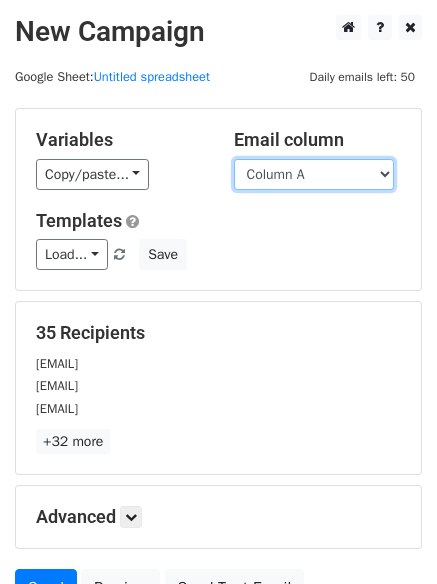 click on "Column A
Column B
Column C" at bounding box center (314, 174) 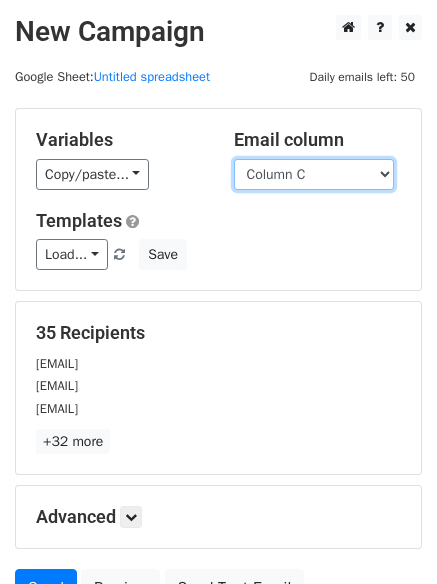 click on "Column A
Column B
Column C" at bounding box center (314, 174) 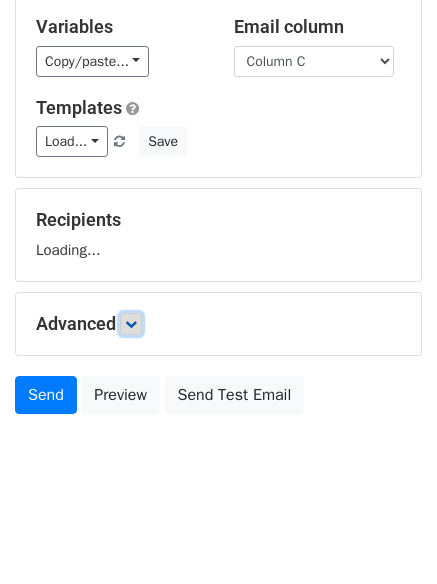 click at bounding box center (131, 324) 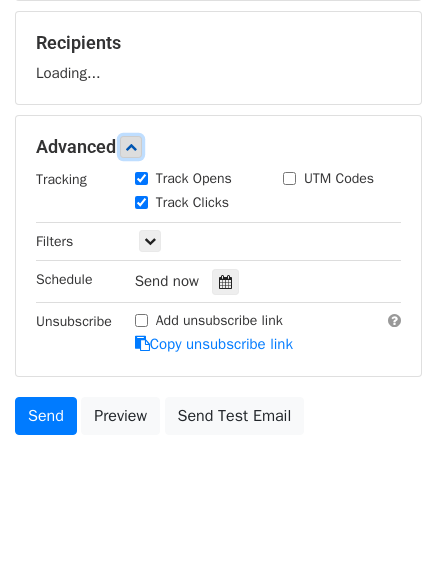 scroll, scrollTop: 299, scrollLeft: 0, axis: vertical 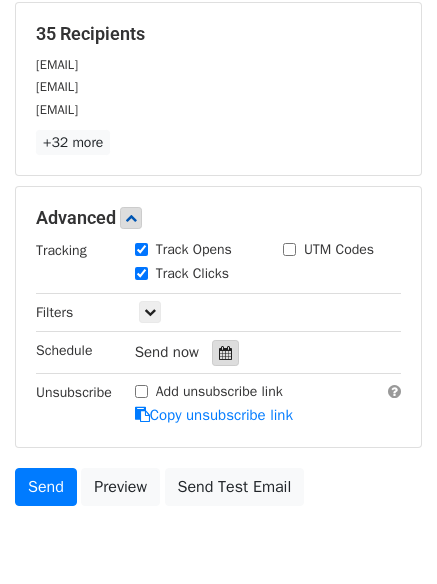 click at bounding box center (225, 353) 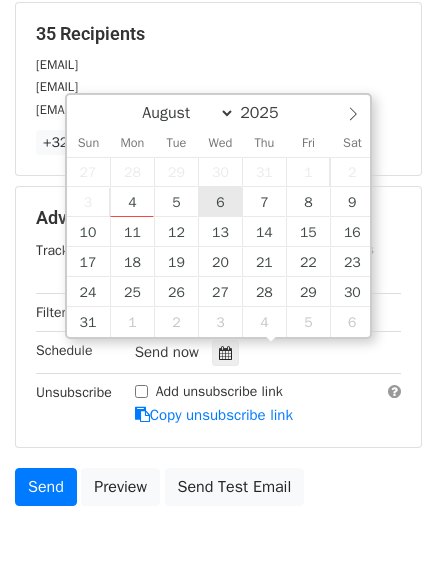 type on "2025-08-06 12:00" 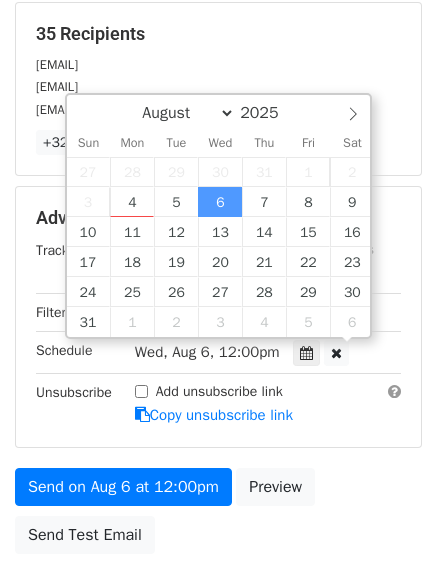 scroll, scrollTop: 1, scrollLeft: 0, axis: vertical 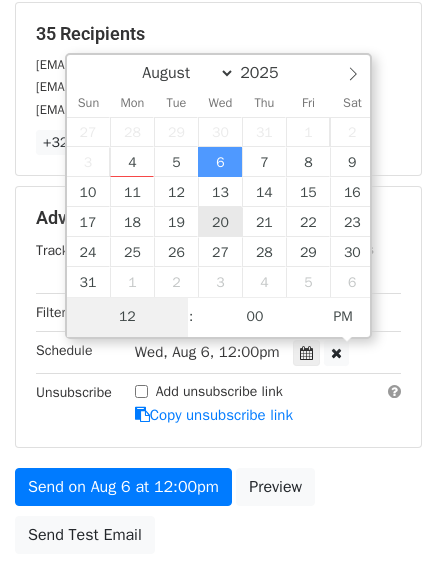type on "6" 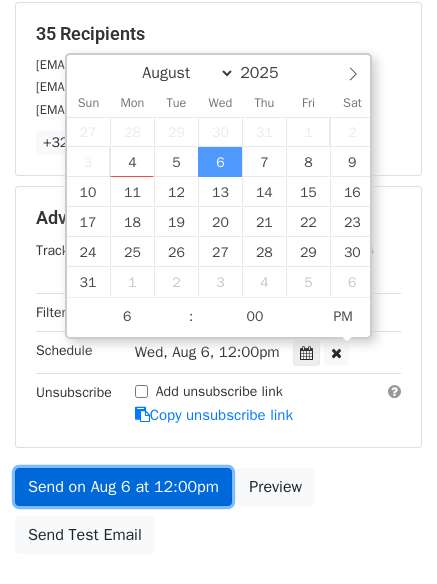 type on "2025-08-06 18:00" 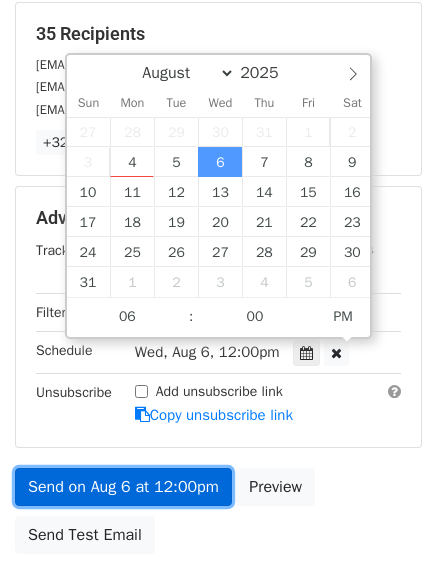 click on "Send on Aug 6 at 12:00pm" at bounding box center (123, 487) 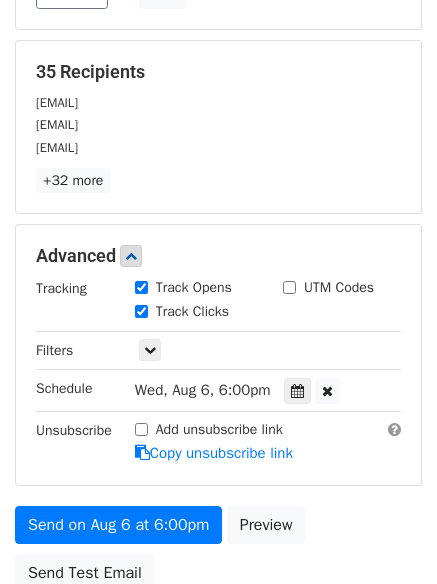 scroll, scrollTop: 300, scrollLeft: 0, axis: vertical 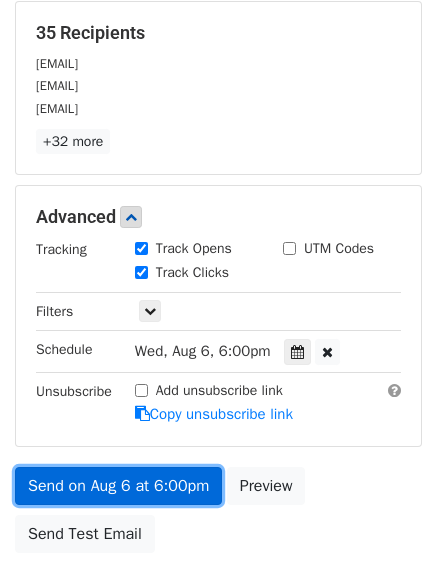 click on "Send on Aug 6 at 6:00pm" at bounding box center [118, 486] 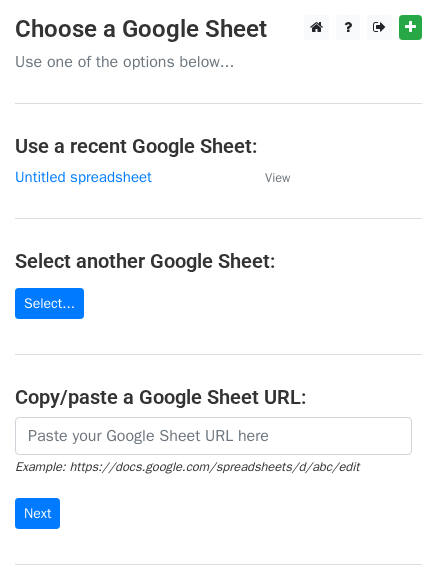 scroll, scrollTop: 0, scrollLeft: 0, axis: both 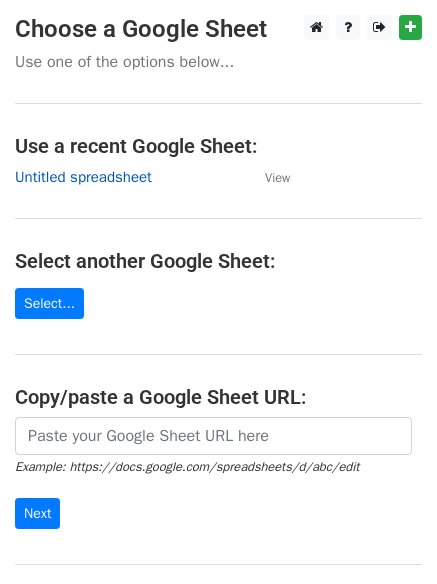 click on "Untitled spreadsheet" at bounding box center (83, 177) 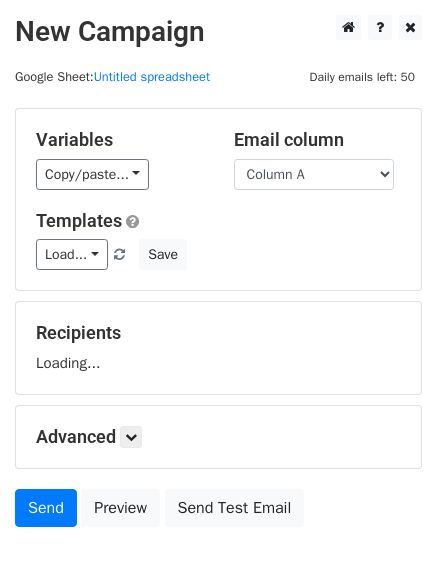 click on "Column A
Column B
Column C" at bounding box center (314, 174) 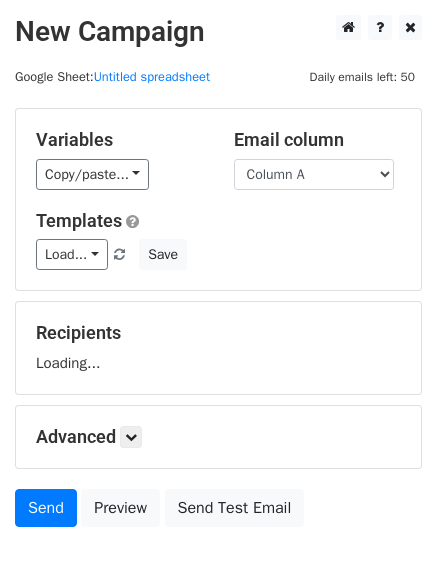 click on "Load...
No templates saved
Save" at bounding box center [218, 254] 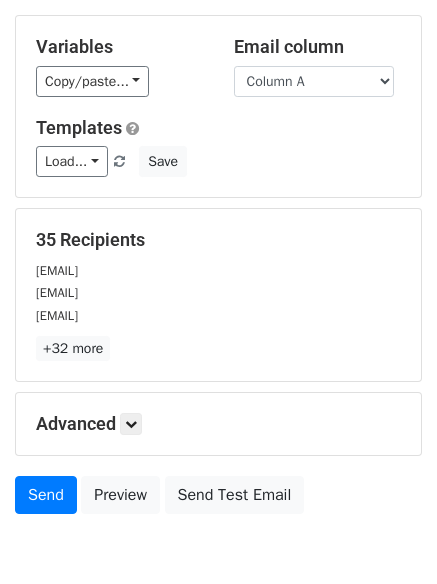 scroll, scrollTop: 193, scrollLeft: 0, axis: vertical 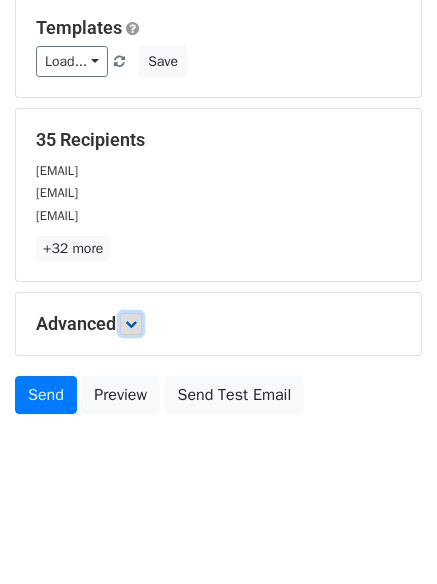 click at bounding box center (131, 324) 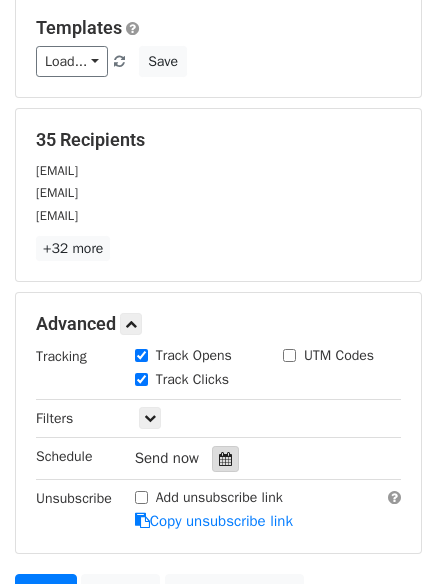 click at bounding box center [225, 459] 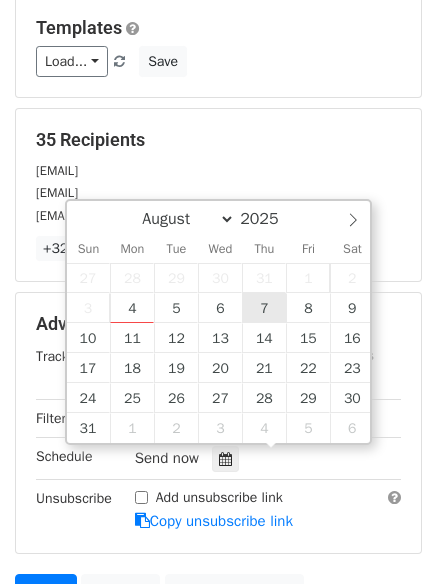 type on "2025-08-07 12:00" 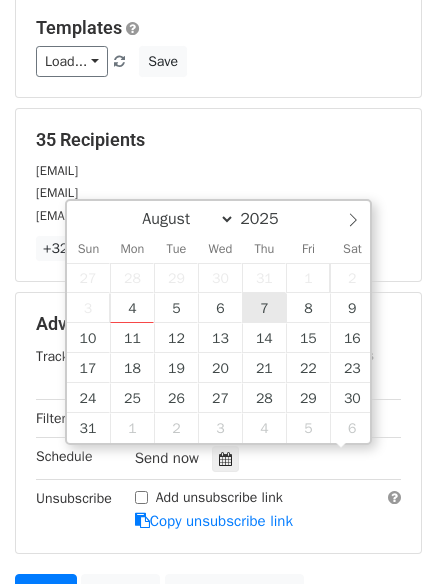 scroll, scrollTop: 1, scrollLeft: 0, axis: vertical 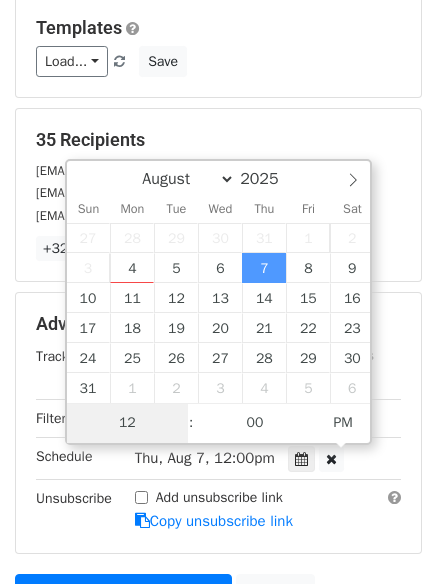 type on "7" 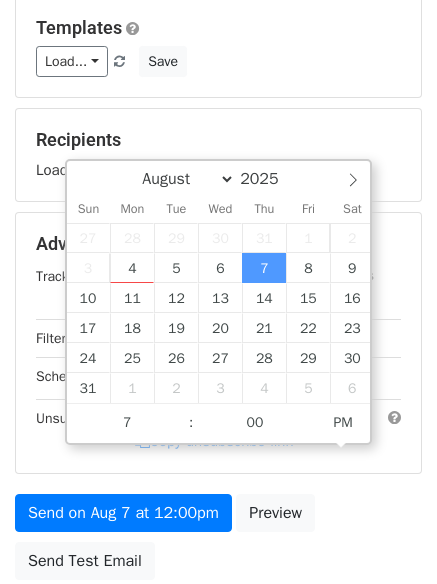 type on "2025-08-07 19:00" 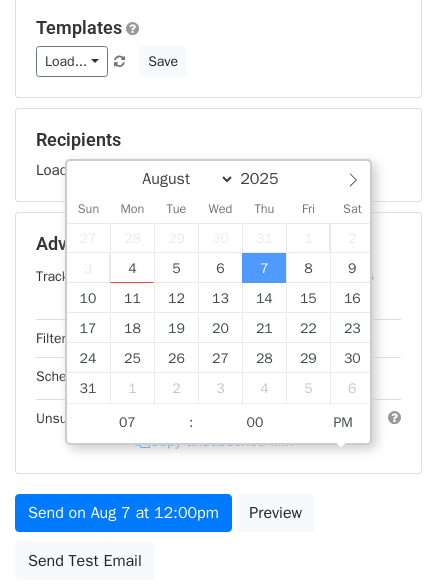 click on "Send on Aug 7 at 12:00pm
Preview
Send Test Email" at bounding box center (218, 542) 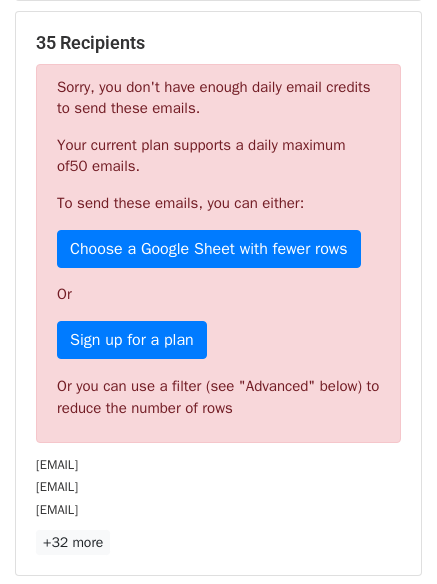 scroll, scrollTop: 293, scrollLeft: 0, axis: vertical 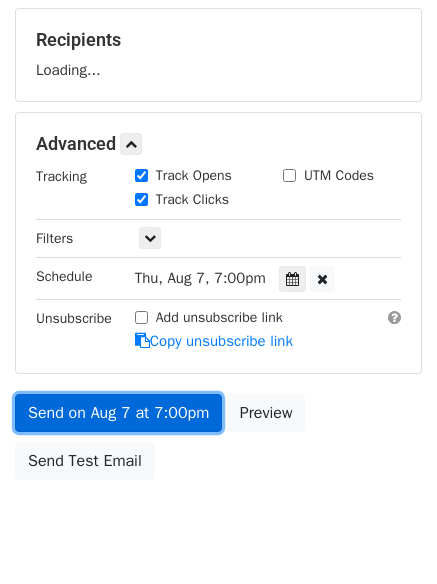 click on "Send on Aug 7 at 7:00pm" at bounding box center (118, 413) 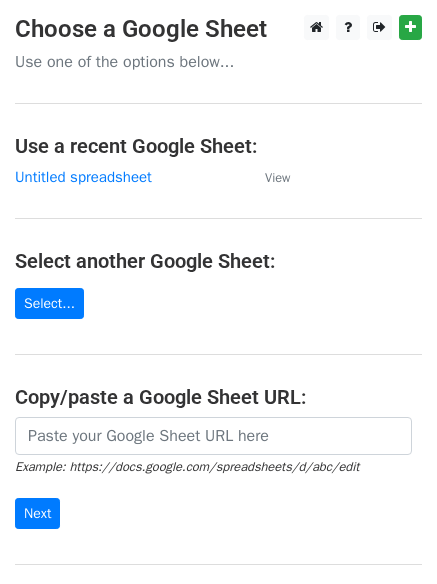 scroll, scrollTop: 0, scrollLeft: 0, axis: both 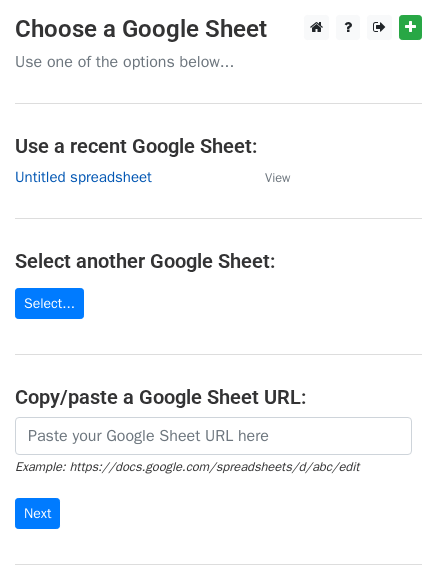 click on "Untitled spreadsheet" at bounding box center [83, 177] 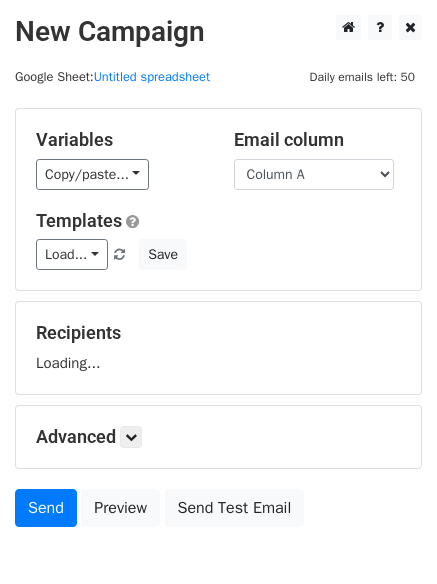 click on "Column A
Column B
Column C" at bounding box center [314, 174] 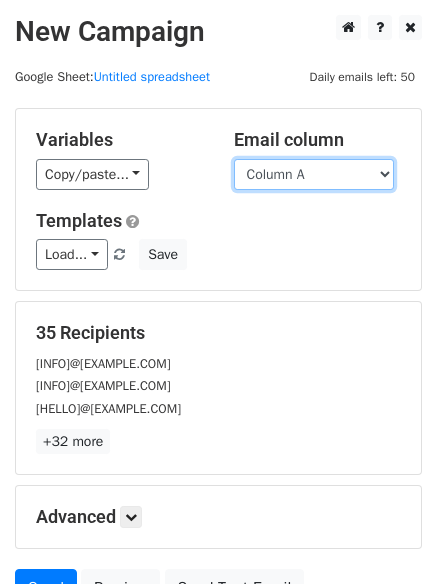 click on "Column A
Column B
Column C" at bounding box center [314, 174] 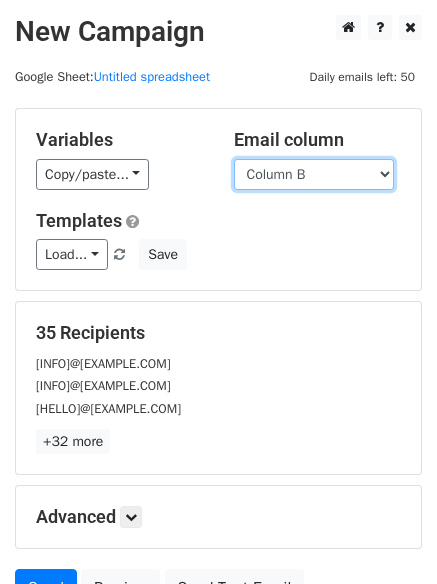 click on "Column A
Column B
Column C" at bounding box center (314, 174) 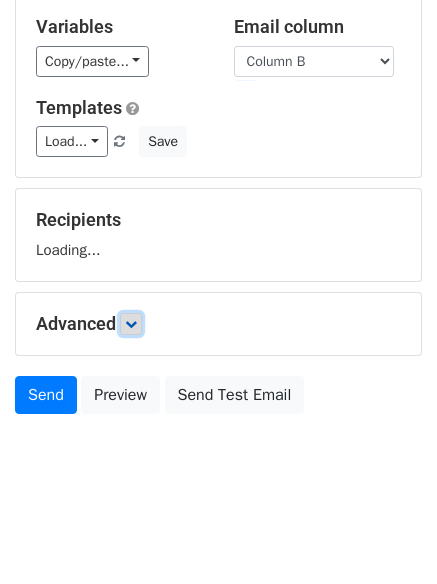 click at bounding box center [131, 324] 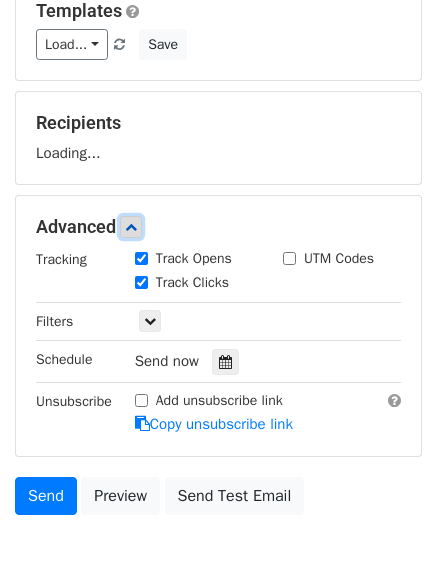 scroll, scrollTop: 214, scrollLeft: 0, axis: vertical 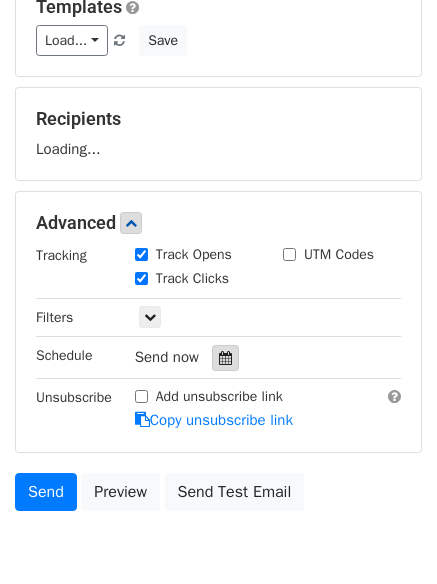 click at bounding box center (225, 358) 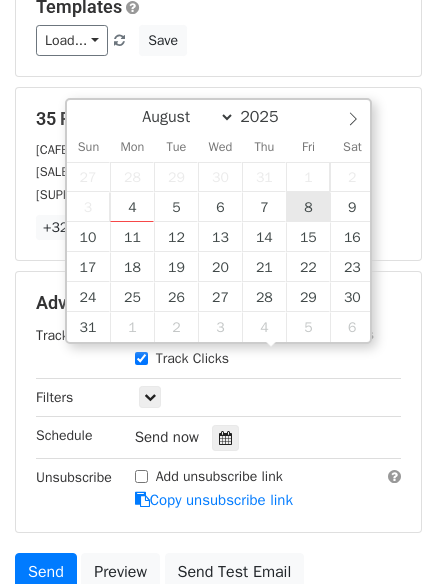 type on "2025-08-08 12:00" 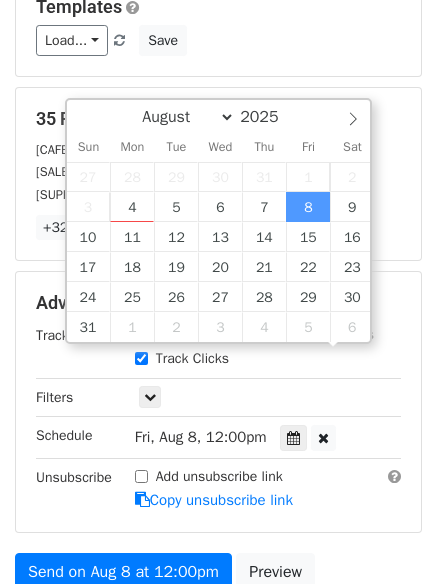 scroll, scrollTop: 1, scrollLeft: 0, axis: vertical 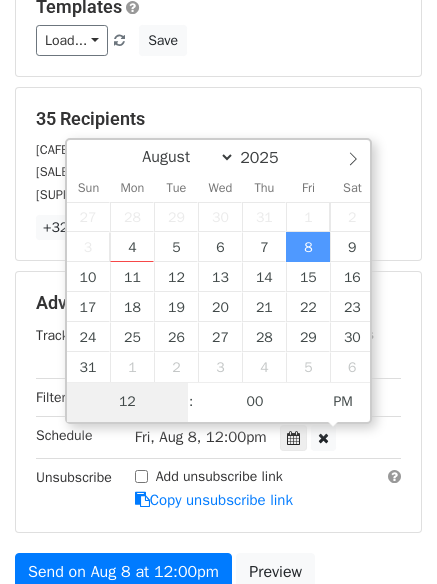 type on "8" 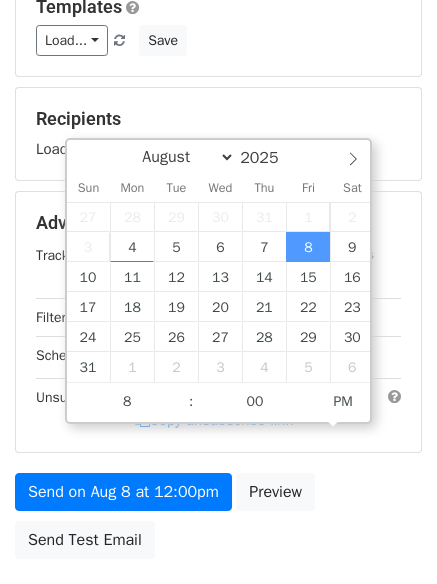 type on "2025-08-08 20:00" 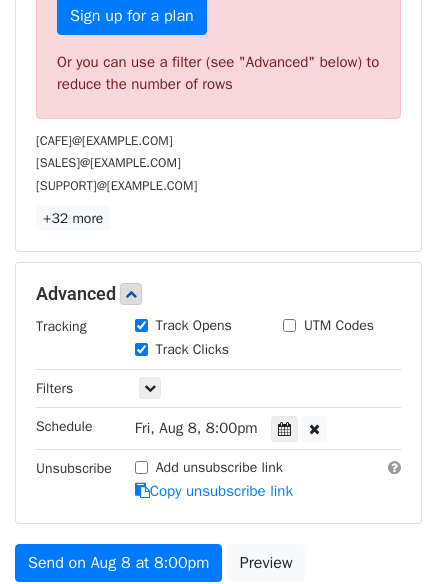 scroll, scrollTop: 357, scrollLeft: 0, axis: vertical 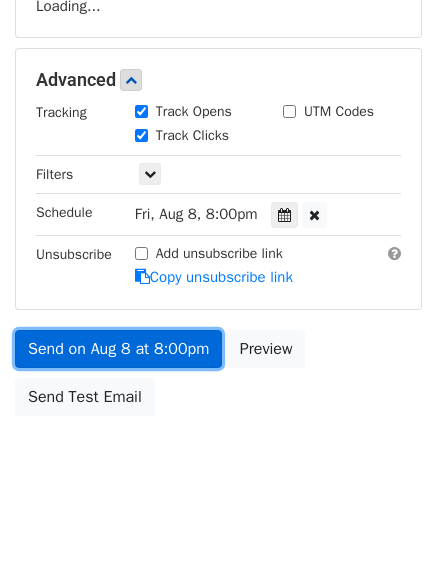 click on "Send on Aug 8 at 8:00pm" at bounding box center (118, 349) 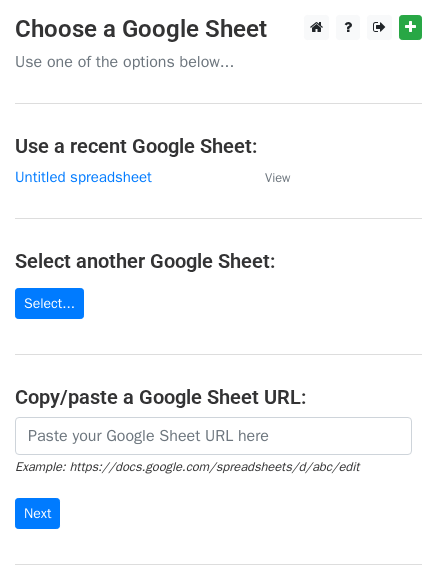 scroll, scrollTop: 0, scrollLeft: 0, axis: both 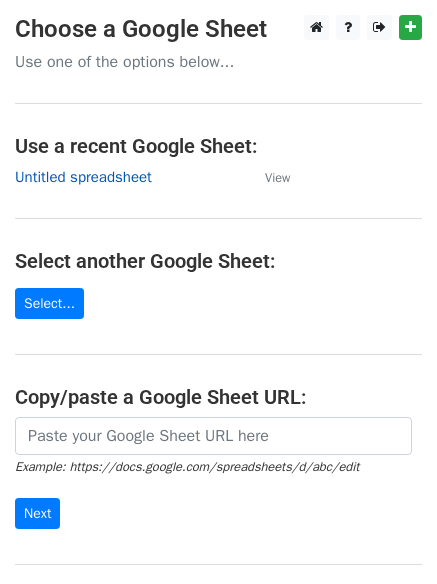 click on "Untitled spreadsheet" at bounding box center (83, 177) 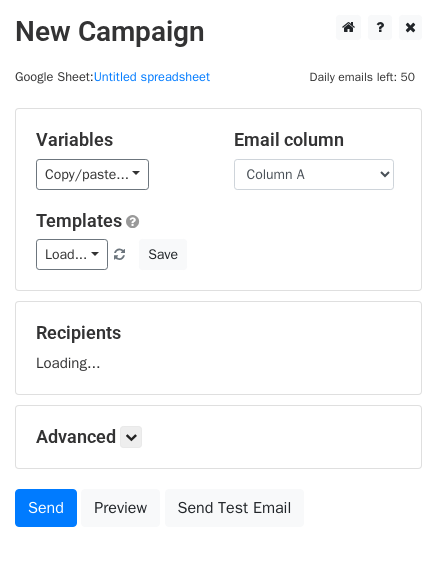 scroll, scrollTop: 0, scrollLeft: 0, axis: both 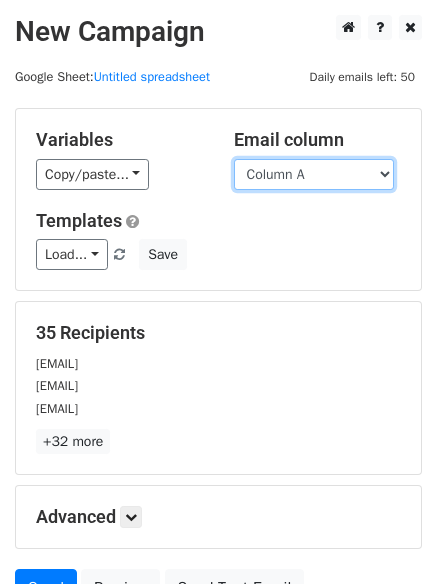 drag, startPoint x: 322, startPoint y: 169, endPoint x: 319, endPoint y: 186, distance: 17.262676 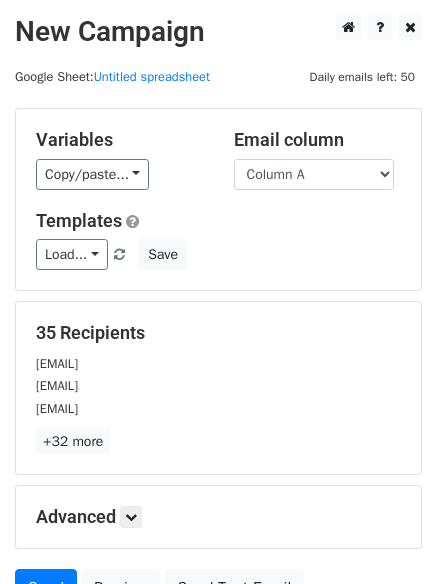 click on "Variables
Copy/paste...
{{Column A}}
{{Column B}}
{{Column C}}
Email column
Column A
Column B
Column C
Templates
Load...
No templates saved
Save" at bounding box center (218, 199) 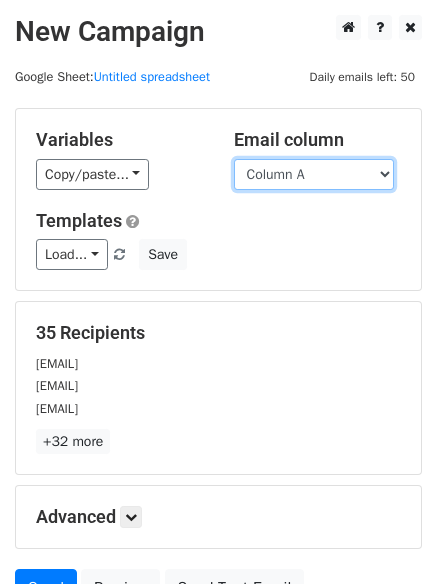 drag, startPoint x: 326, startPoint y: 174, endPoint x: 322, endPoint y: 189, distance: 15.524175 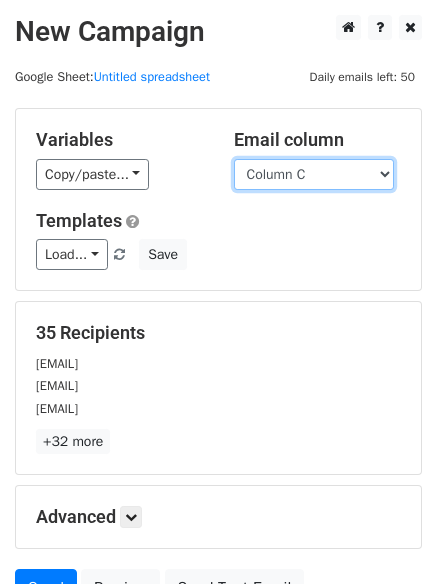 click on "Column A
Column B
Column C" at bounding box center [314, 174] 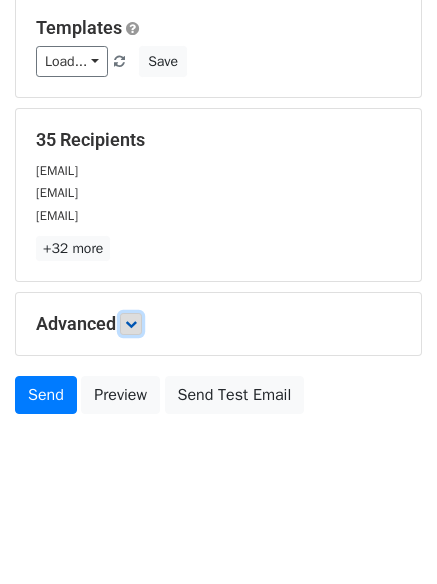 click at bounding box center (131, 324) 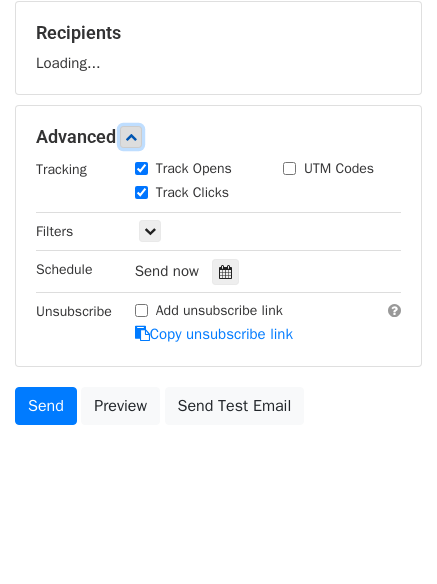 scroll, scrollTop: 302, scrollLeft: 0, axis: vertical 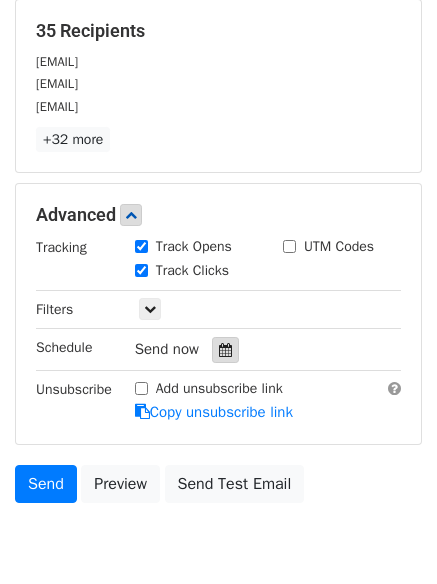 click at bounding box center (225, 350) 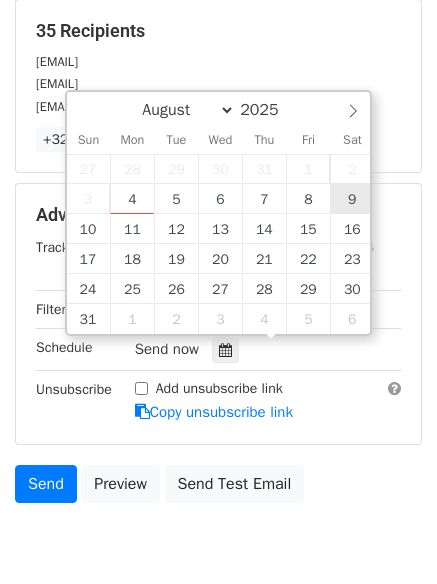 type on "2025-08-09 12:00" 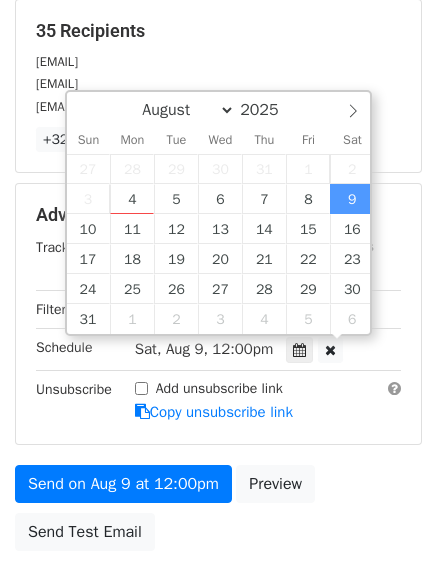 scroll, scrollTop: 1, scrollLeft: 0, axis: vertical 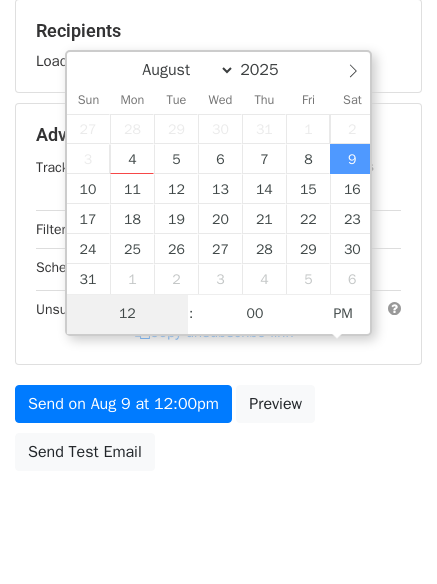 type on "9" 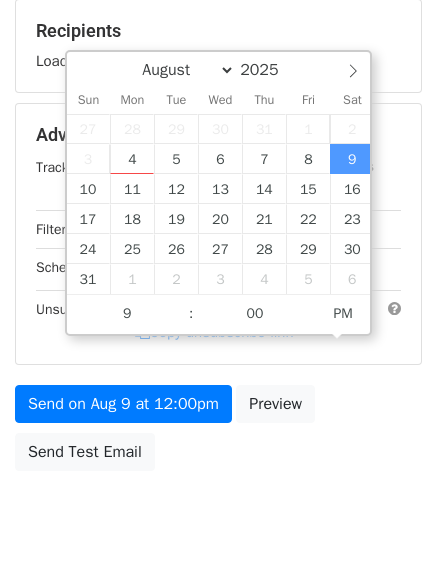 type on "2025-08-09 21:00" 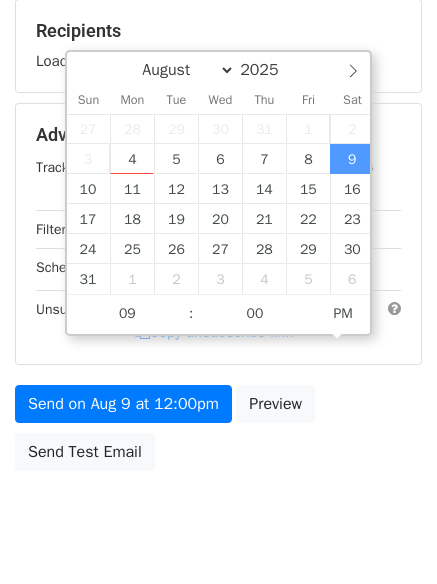 click on "New Campaign
Daily emails left: 50
Google Sheet:
Untitled spreadsheet
Variables
Copy/paste...
{{Column A}}
{{Column B}}
{{Column C}}
Email column
Column A
Column B
Column C
Templates
Load...
No templates saved
Save
Recipients Loading...
Advanced
Tracking
Track Opens
UTM Codes
Track Clicks
Filters
Only include spreadsheet rows that match the following filters:
Schedule
Sat, Aug 9, 12:00pm
2025-08-09 21:00
Unsubscribe
Add unsubscribe link
Copy unsubscribe link
Send on Aug 9 at 12:00pm
Preview
Send Test Email
August September October November December 2025
Sun Mon Tue Wed Thu Fri Sat
1" at bounding box center (218, 137) 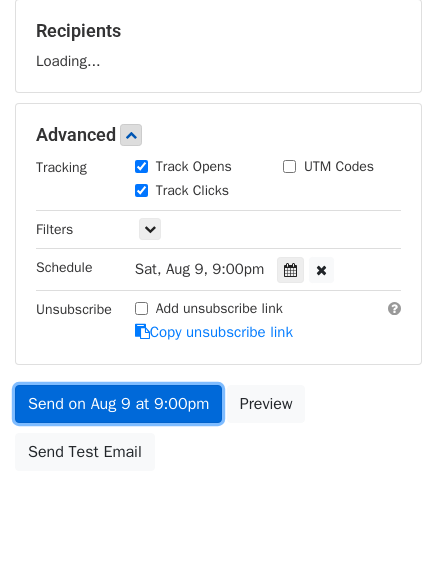 click on "Send on Aug 9 at 9:00pm" at bounding box center [118, 404] 